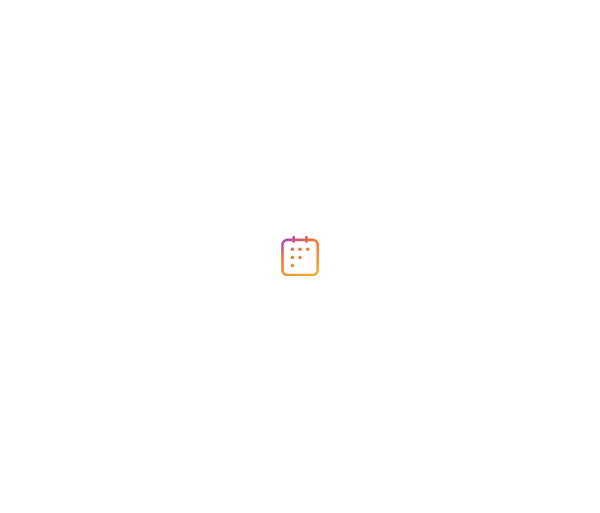 scroll, scrollTop: 0, scrollLeft: 0, axis: both 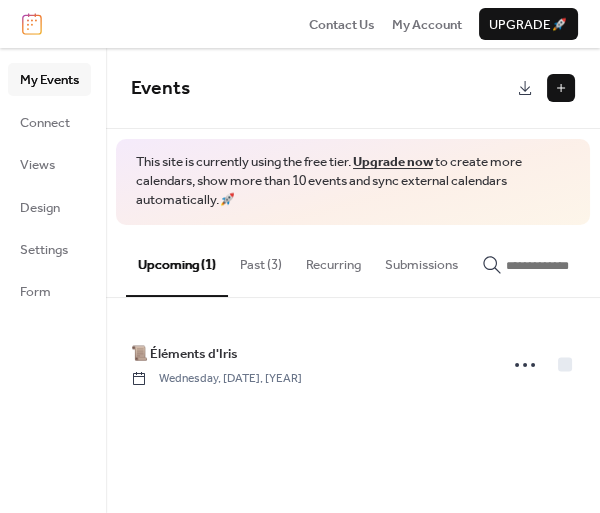 click on "Past (3)" at bounding box center [261, 260] 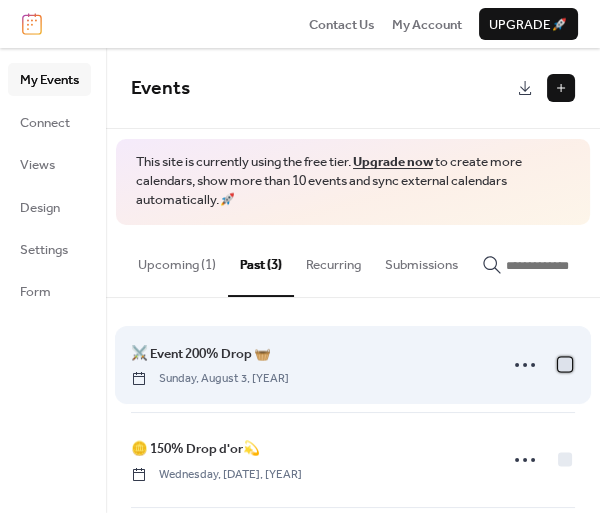 click at bounding box center (565, 364) 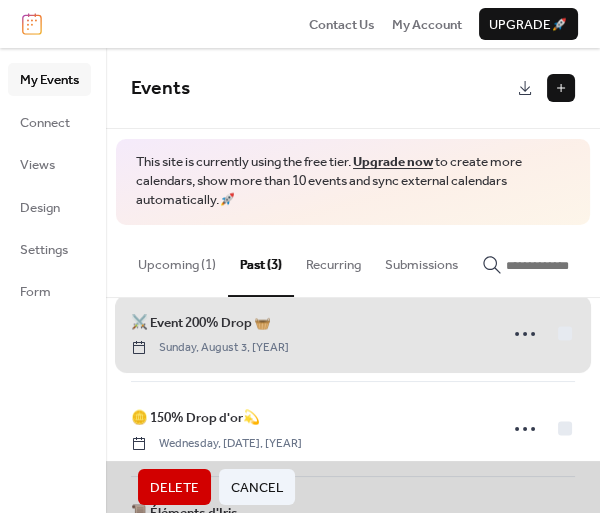 scroll, scrollTop: 63, scrollLeft: 0, axis: vertical 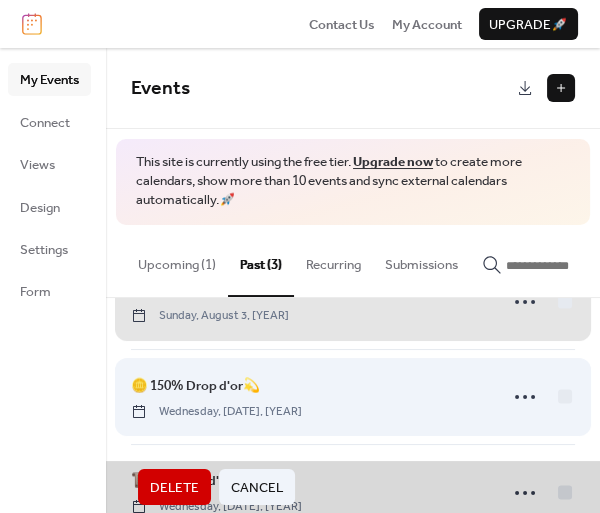 click on "🪙 150% Drop d'or💫 Wednesday, [DATE], [YEAR]" at bounding box center [353, 396] 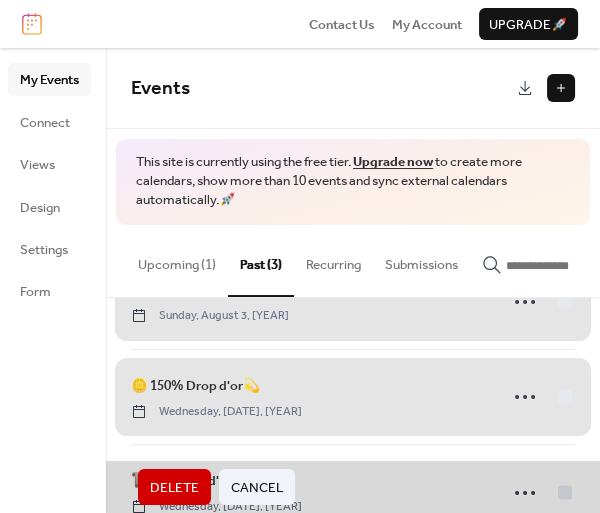 scroll, scrollTop: 109, scrollLeft: 0, axis: vertical 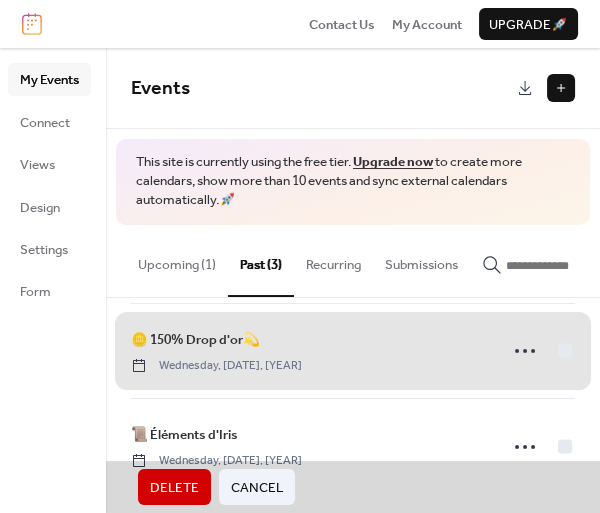 click on "Delete" at bounding box center [174, 487] 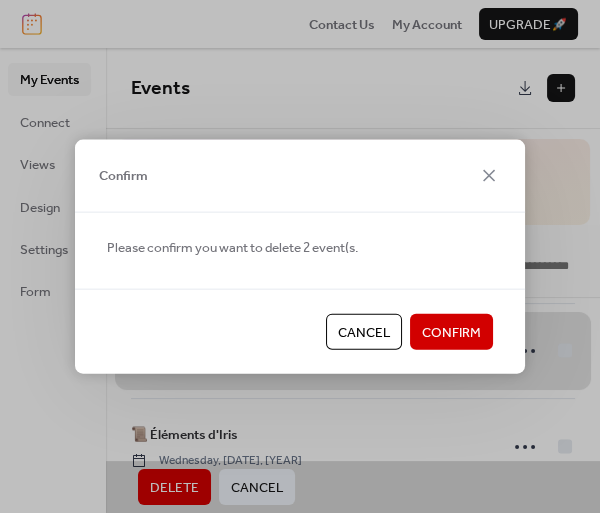 click on "Confirm" at bounding box center [451, 333] 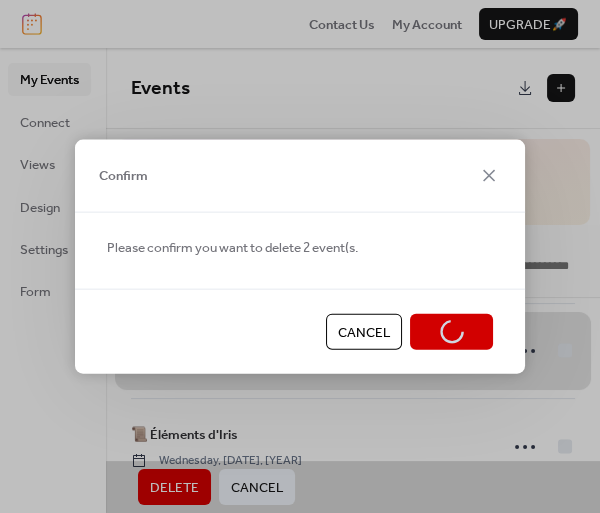 scroll, scrollTop: 0, scrollLeft: 0, axis: both 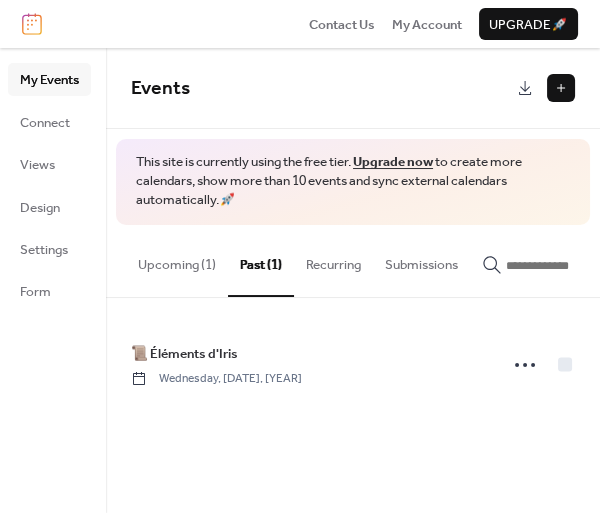 click on "Upcoming (1)" at bounding box center [177, 260] 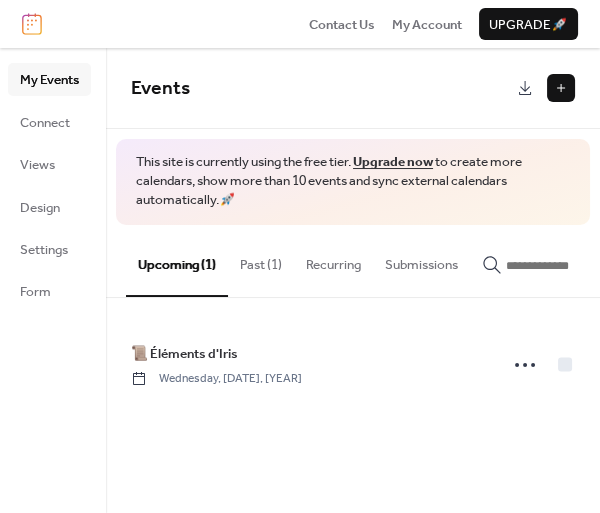 click on "Upcoming (1)" at bounding box center [177, 261] 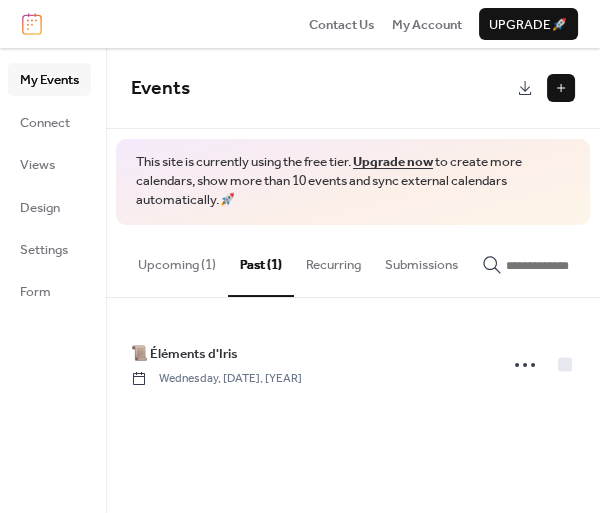 click on "Upcoming (1)" at bounding box center [177, 260] 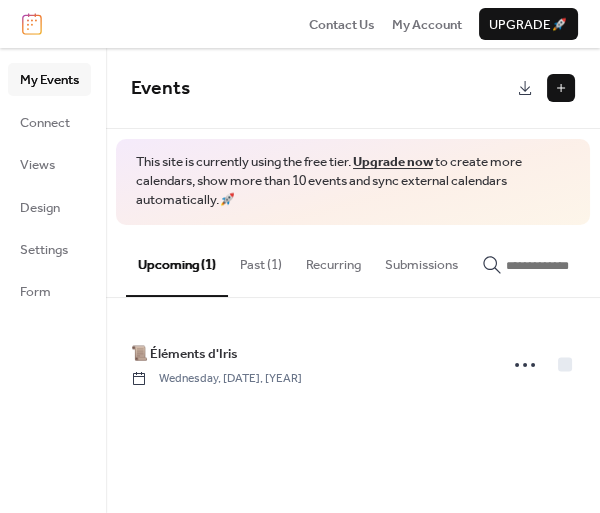 click at bounding box center [561, 88] 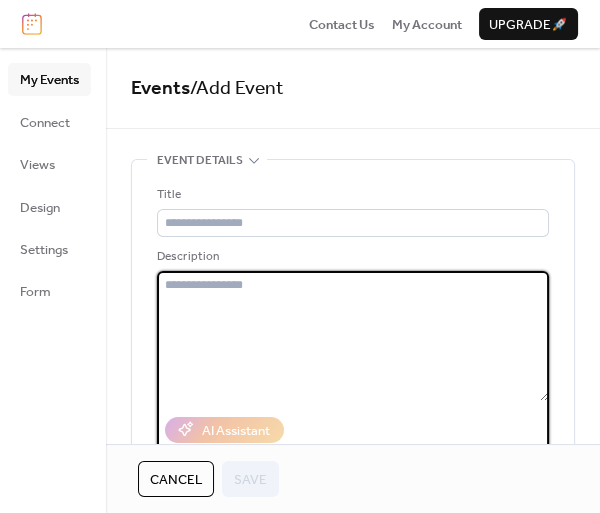 click at bounding box center (353, 336) 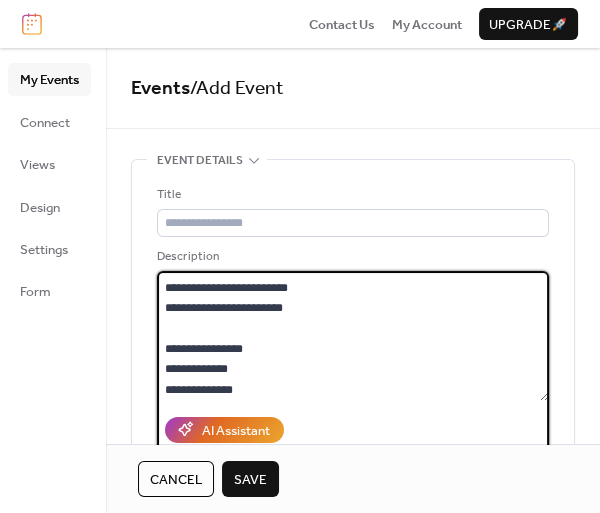 scroll, scrollTop: 0, scrollLeft: 0, axis: both 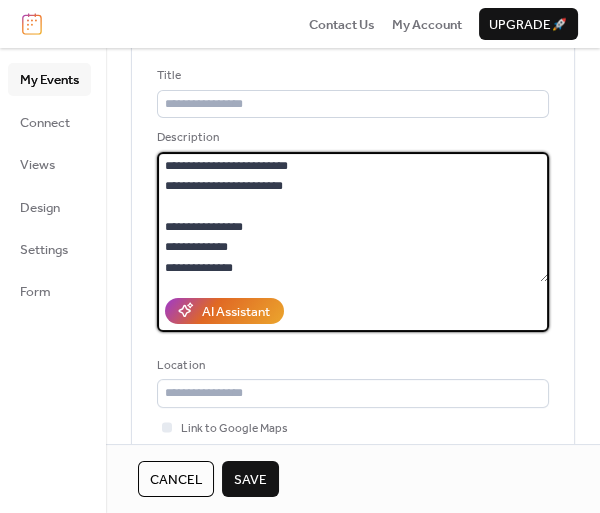 drag, startPoint x: 165, startPoint y: 346, endPoint x: 356, endPoint y: 450, distance: 217.47873 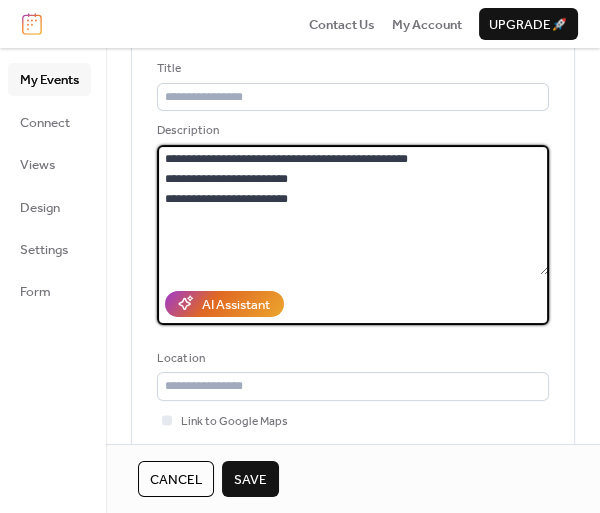 scroll, scrollTop: 0, scrollLeft: 0, axis: both 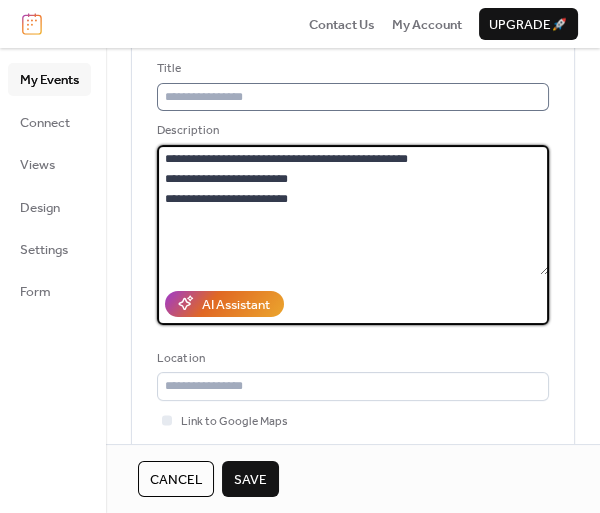 type on "**********" 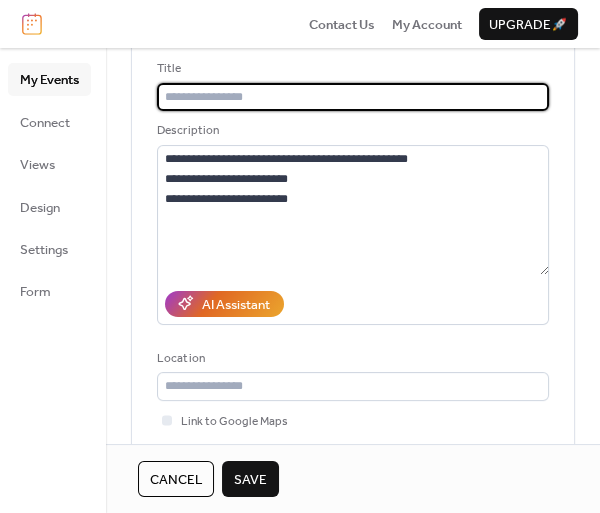 click at bounding box center [353, 97] 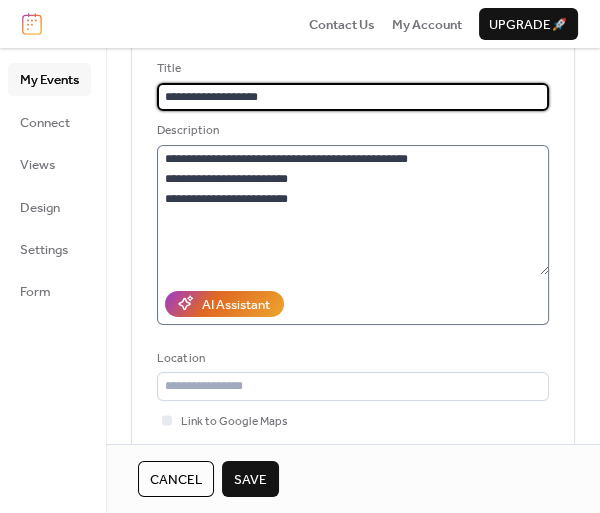 type on "**********" 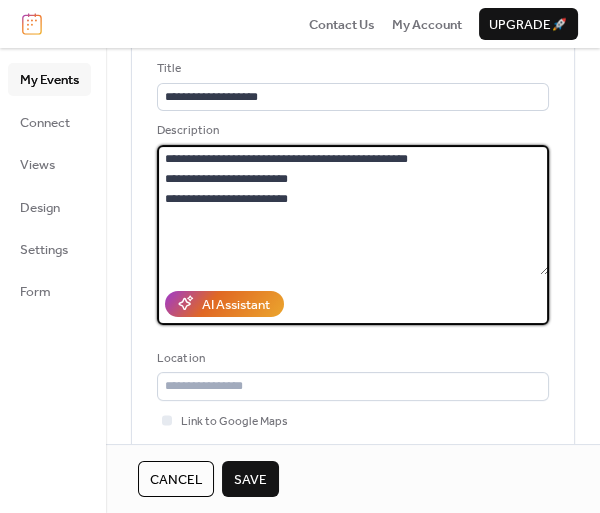drag, startPoint x: 166, startPoint y: 164, endPoint x: 204, endPoint y: 180, distance: 41.231056 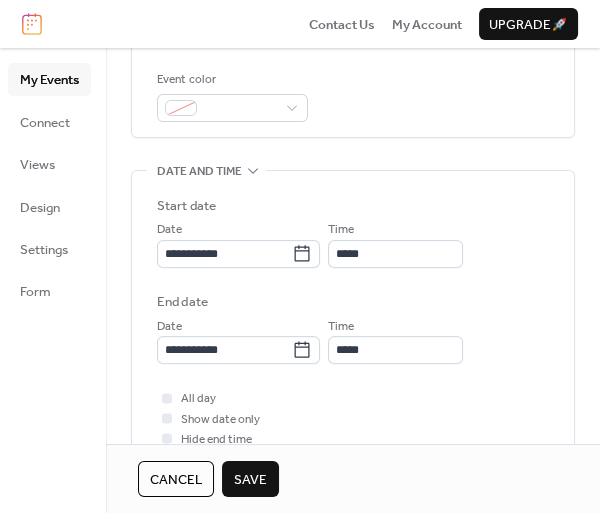 scroll, scrollTop: 567, scrollLeft: 0, axis: vertical 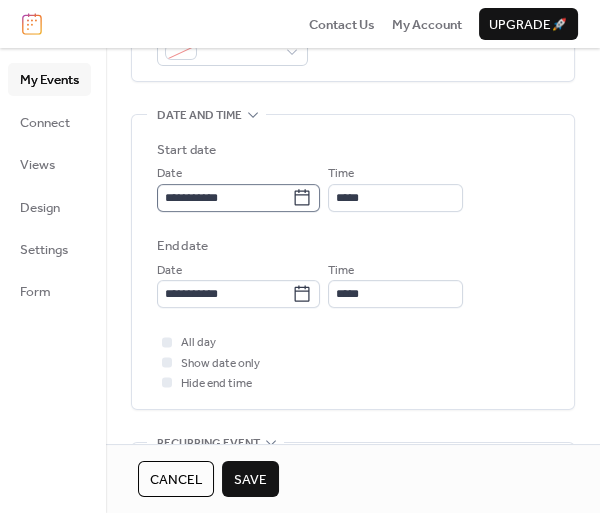 type on "**********" 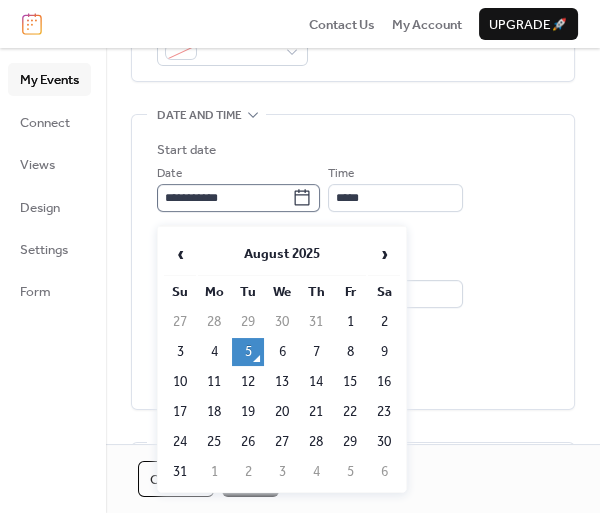 click 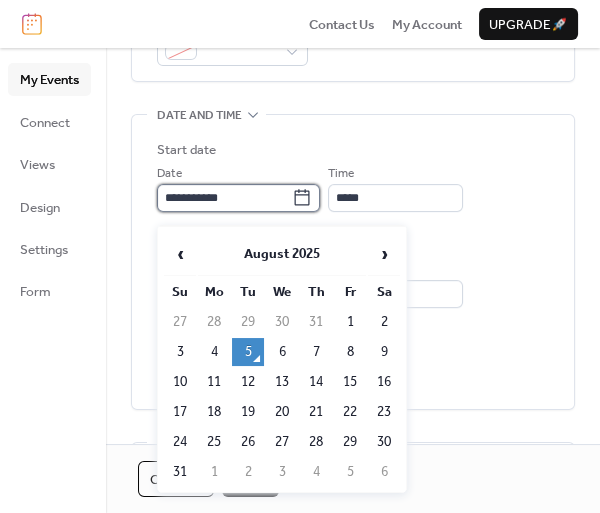 click on "**********" at bounding box center [224, 198] 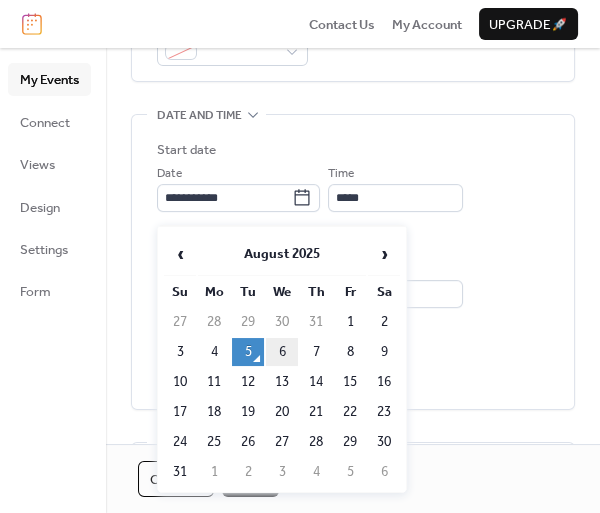 click on "6" at bounding box center (282, 352) 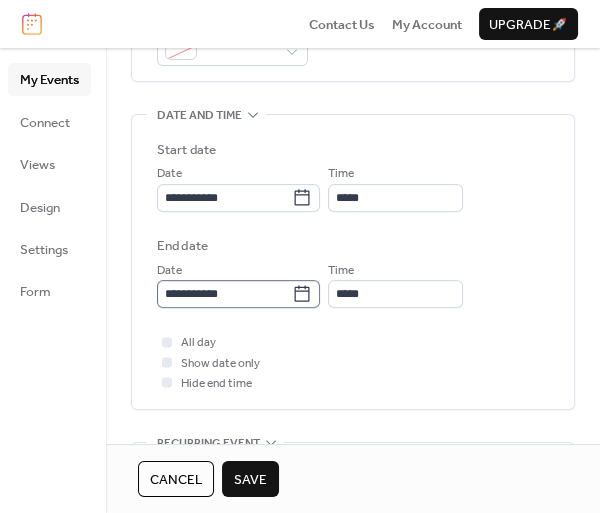 click 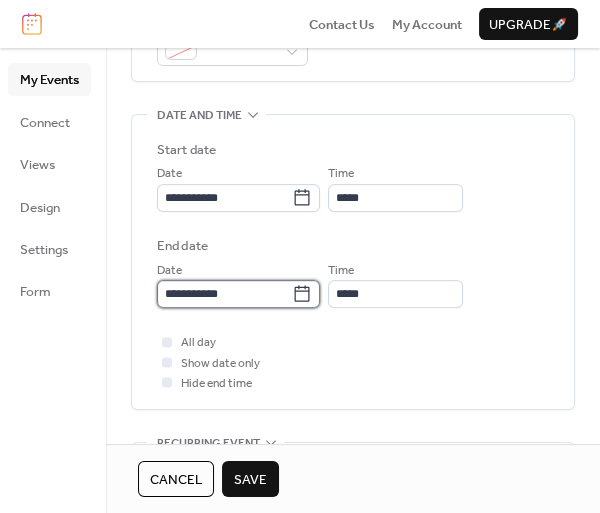 click on "**********" at bounding box center (224, 294) 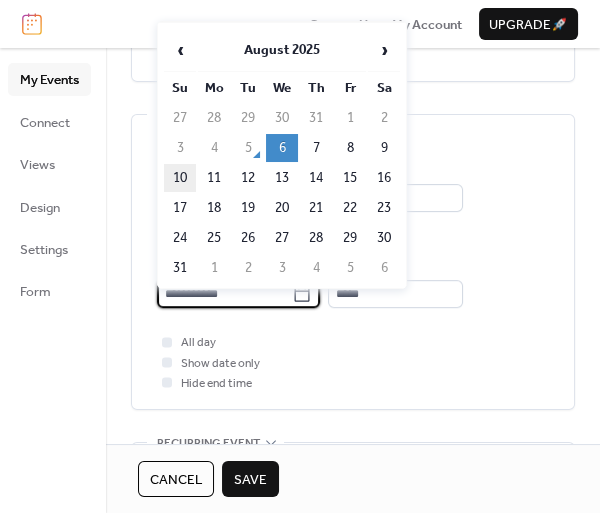click on "10" at bounding box center [180, 178] 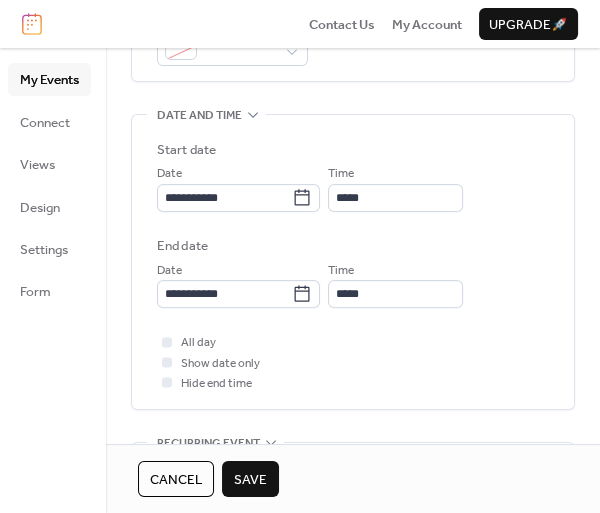 type on "**********" 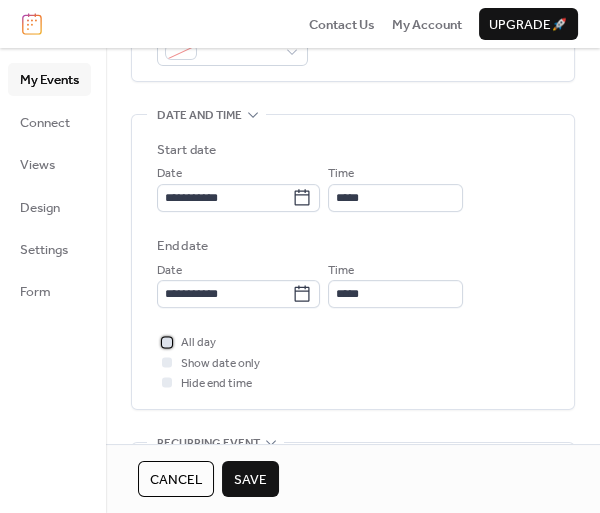 click at bounding box center [167, 342] 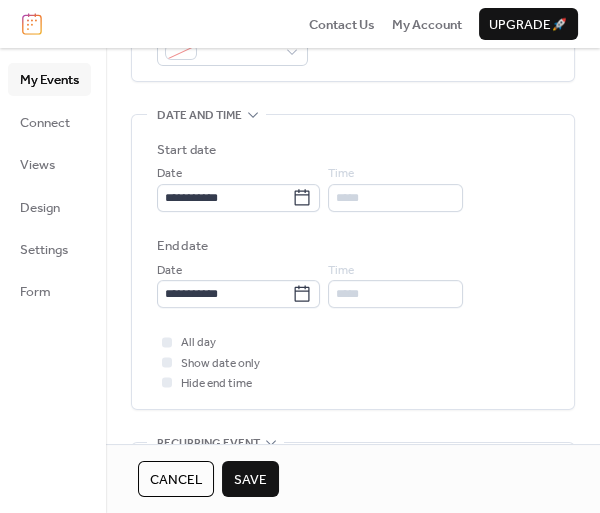 click on "Save" at bounding box center (250, 479) 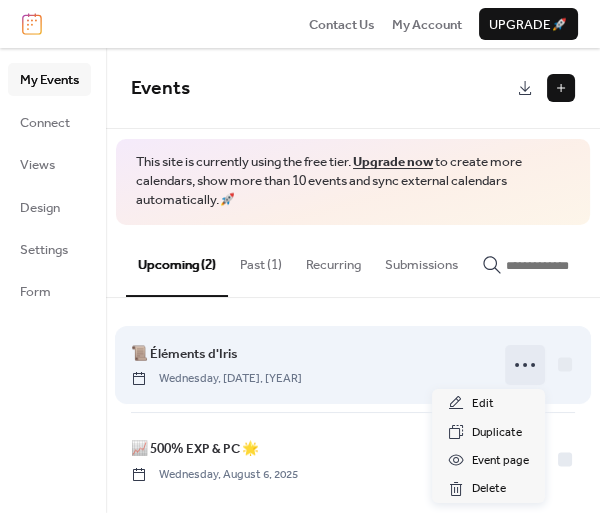 click 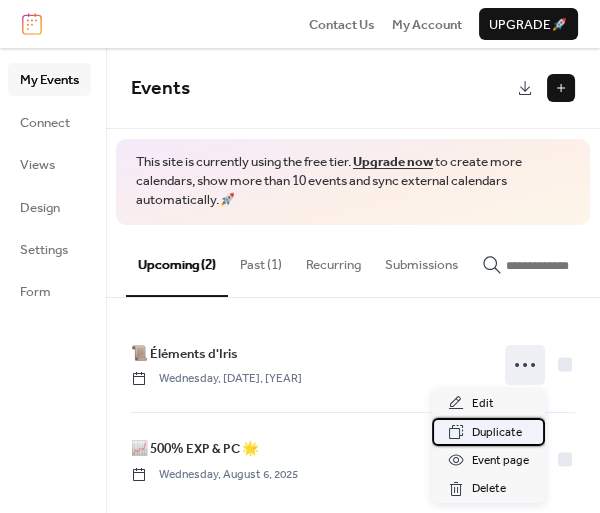 click on "Duplicate" at bounding box center [497, 433] 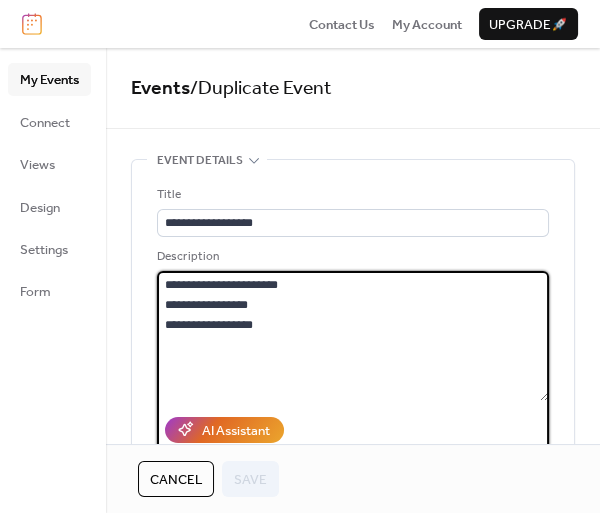 drag, startPoint x: 283, startPoint y: 326, endPoint x: 148, endPoint y: 289, distance: 139.97858 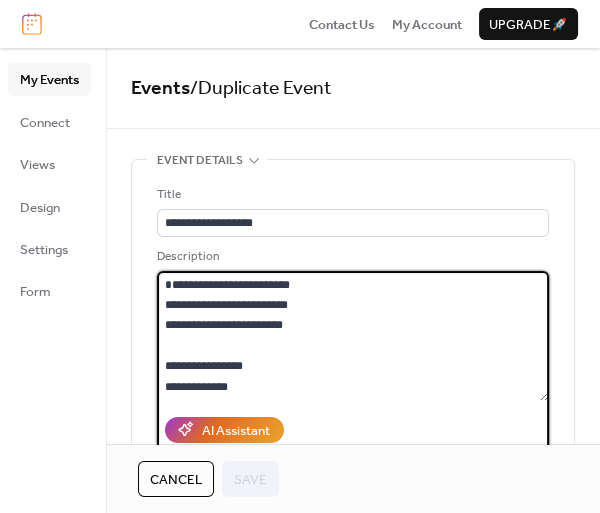scroll, scrollTop: 38, scrollLeft: 0, axis: vertical 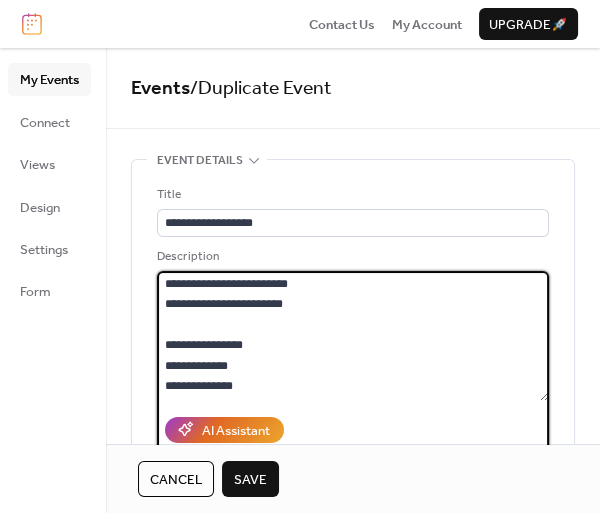drag, startPoint x: 202, startPoint y: 286, endPoint x: 141, endPoint y: 296, distance: 61.81424 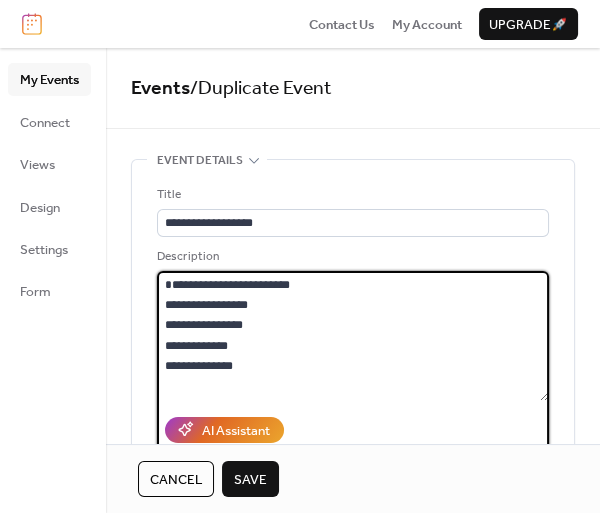 scroll, scrollTop: 0, scrollLeft: 0, axis: both 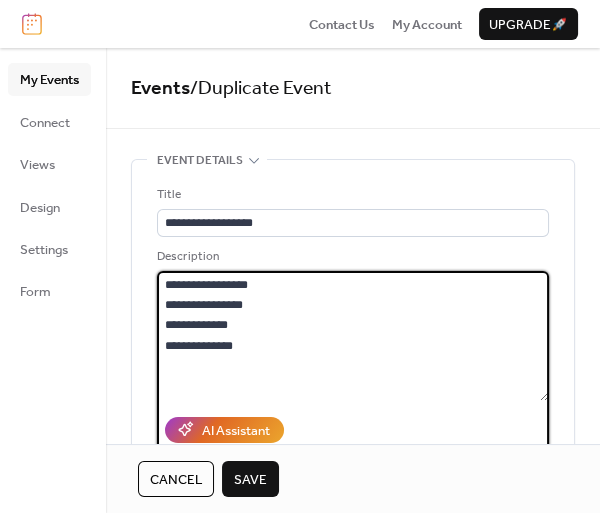 click on "**********" at bounding box center [353, 336] 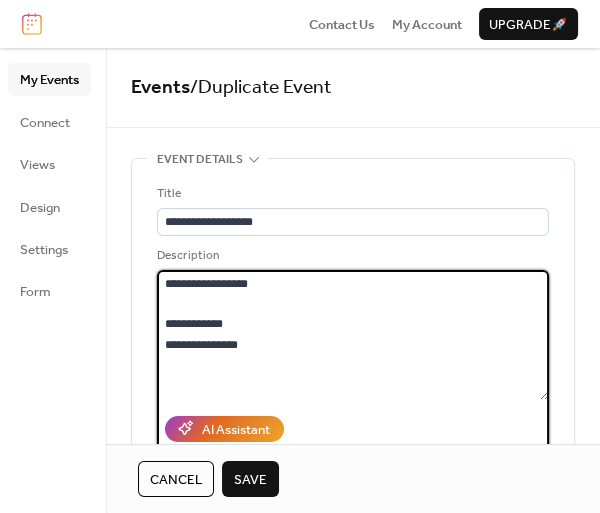 scroll, scrollTop: 0, scrollLeft: 0, axis: both 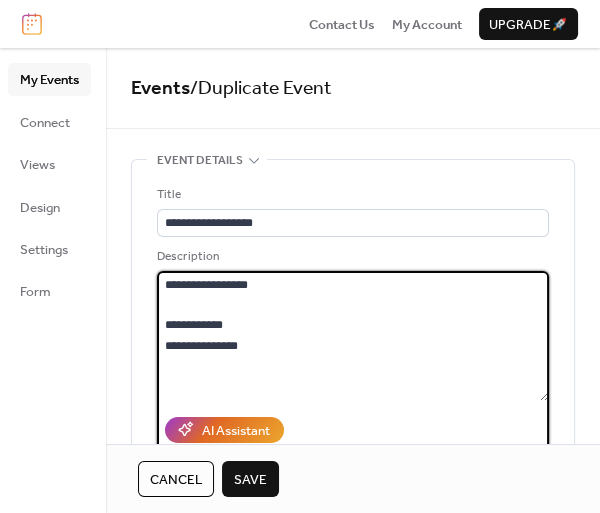 click on "**********" at bounding box center [353, 336] 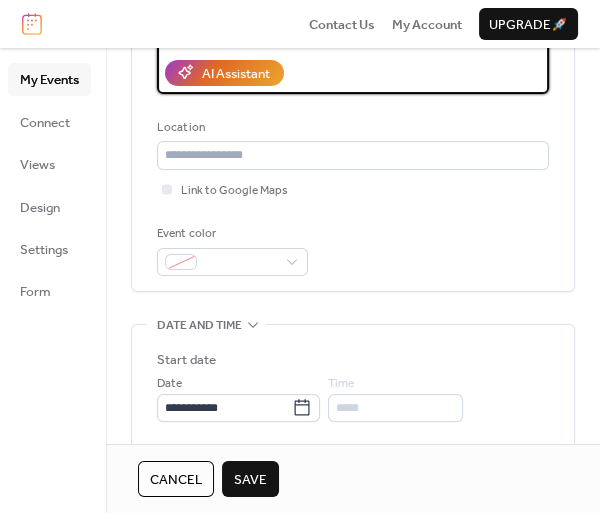 scroll, scrollTop: 378, scrollLeft: 0, axis: vertical 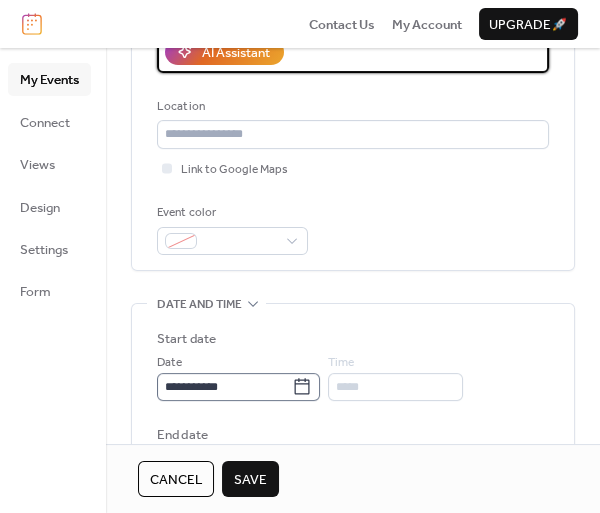 type on "**********" 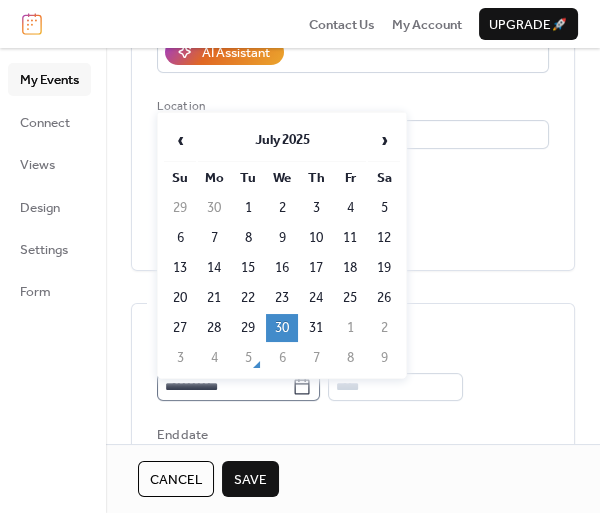 click 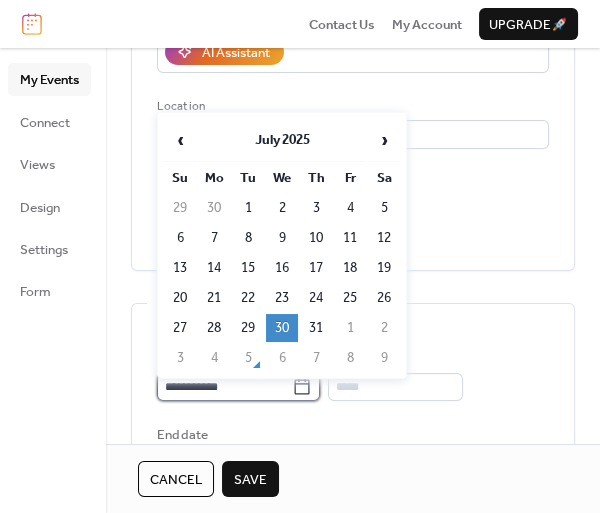 click on "**********" at bounding box center (224, 387) 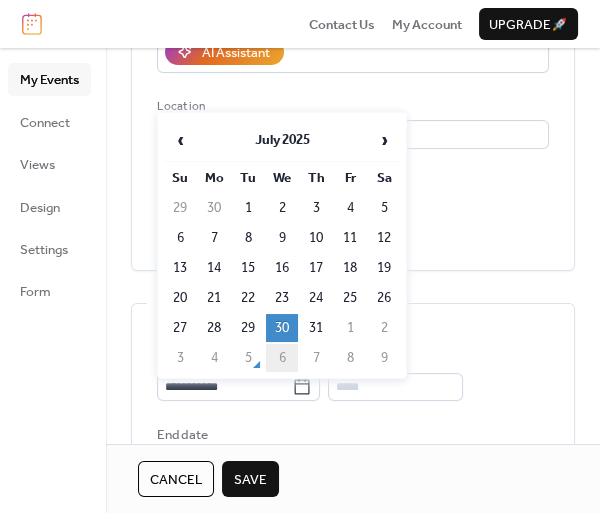 click on "6" at bounding box center (282, 358) 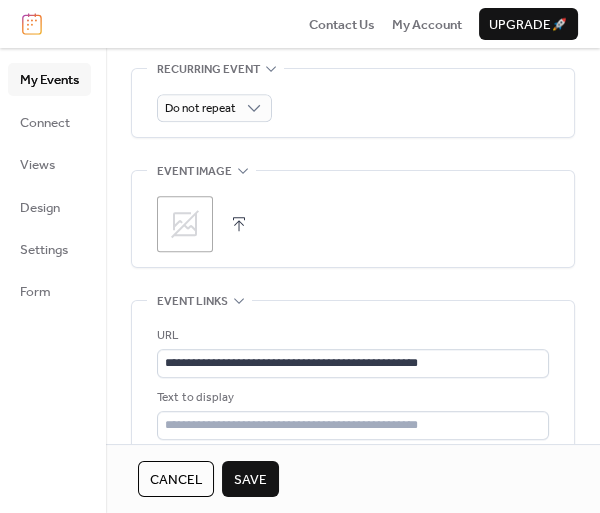 scroll, scrollTop: 945, scrollLeft: 0, axis: vertical 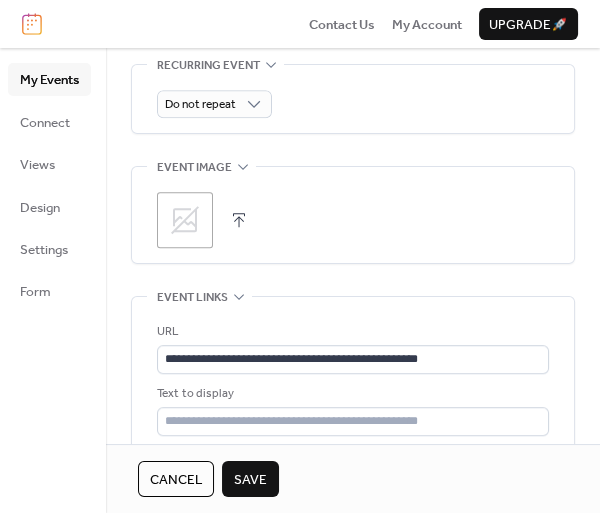 click on "Save" at bounding box center [250, 480] 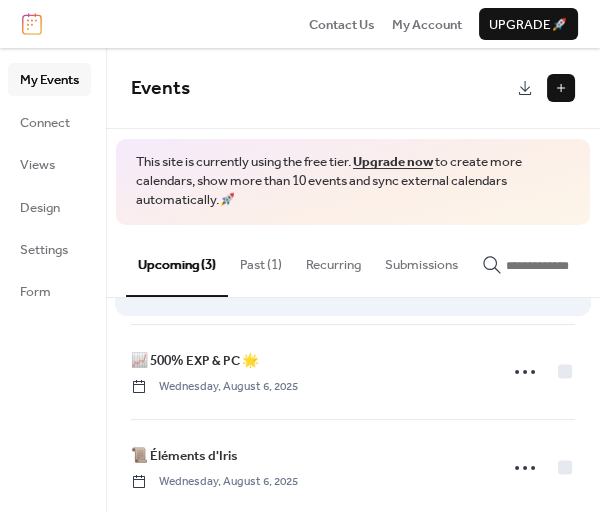 scroll, scrollTop: 109, scrollLeft: 0, axis: vertical 